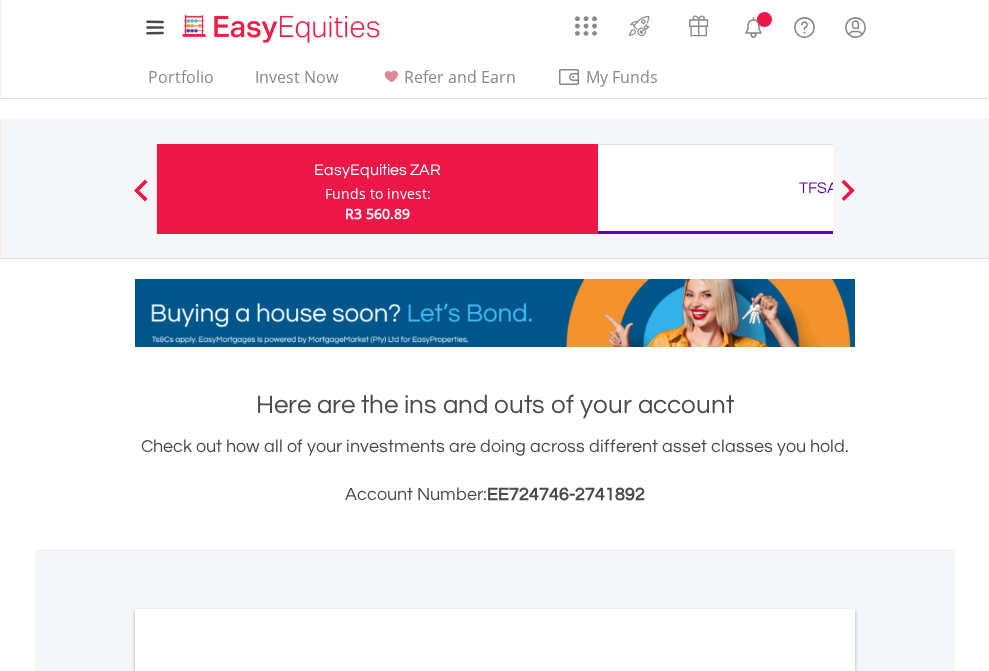 scroll, scrollTop: 0, scrollLeft: 0, axis: both 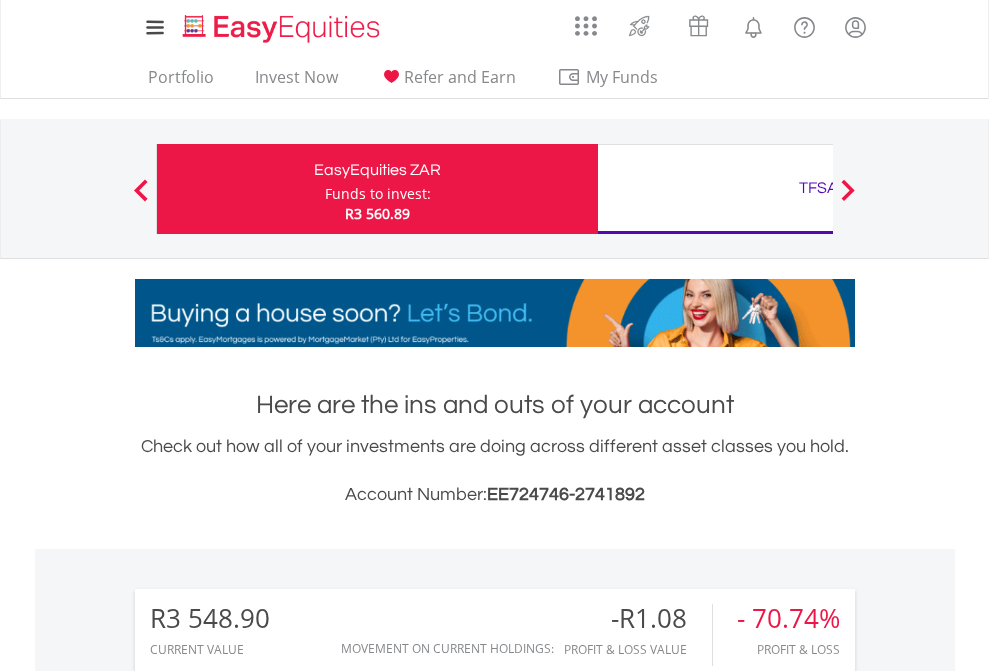 click on "Funds to invest:" at bounding box center (378, 194) 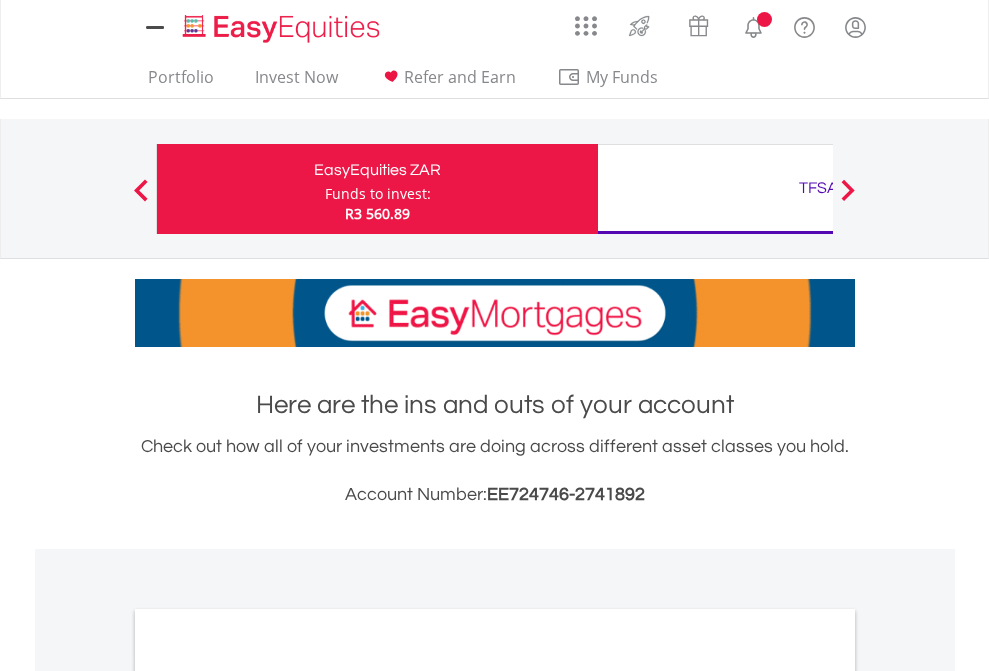 scroll, scrollTop: 0, scrollLeft: 0, axis: both 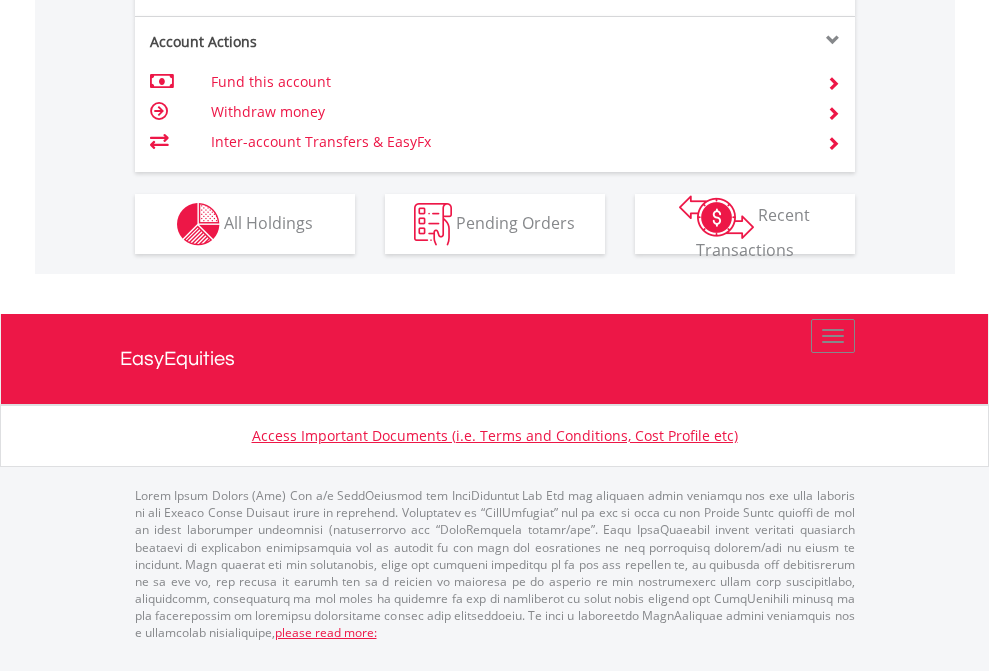 click on "Investment types" at bounding box center [706, -337] 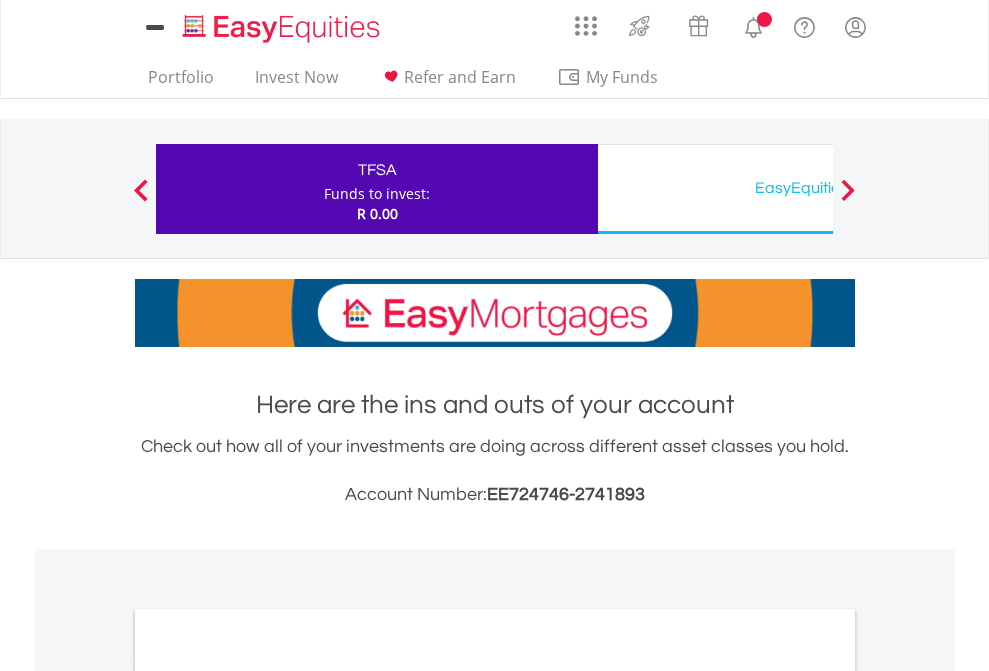 scroll, scrollTop: 0, scrollLeft: 0, axis: both 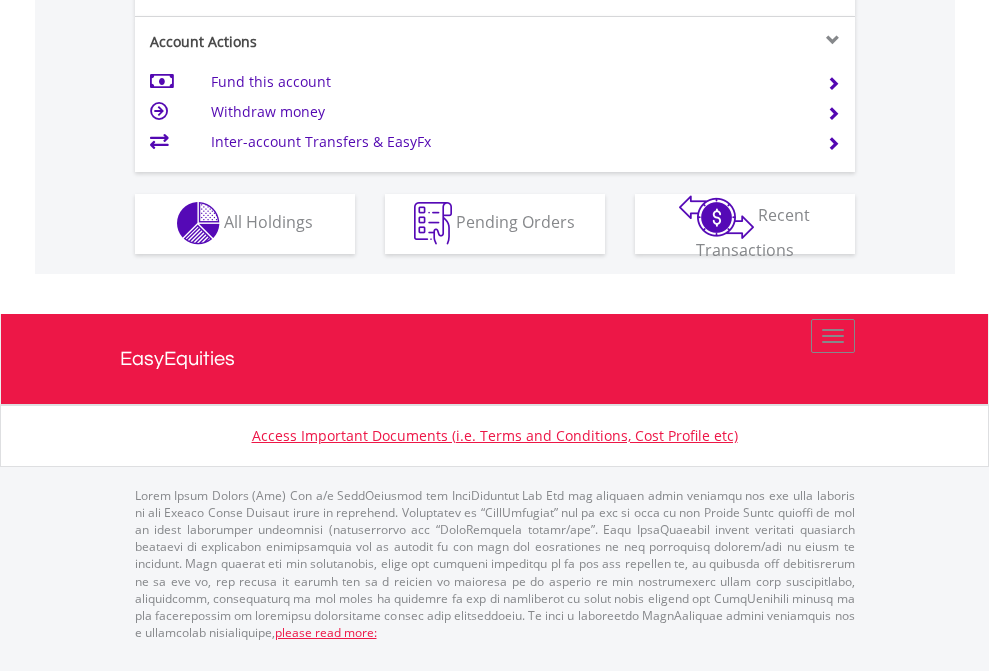 click on "Investment types" at bounding box center [706, -353] 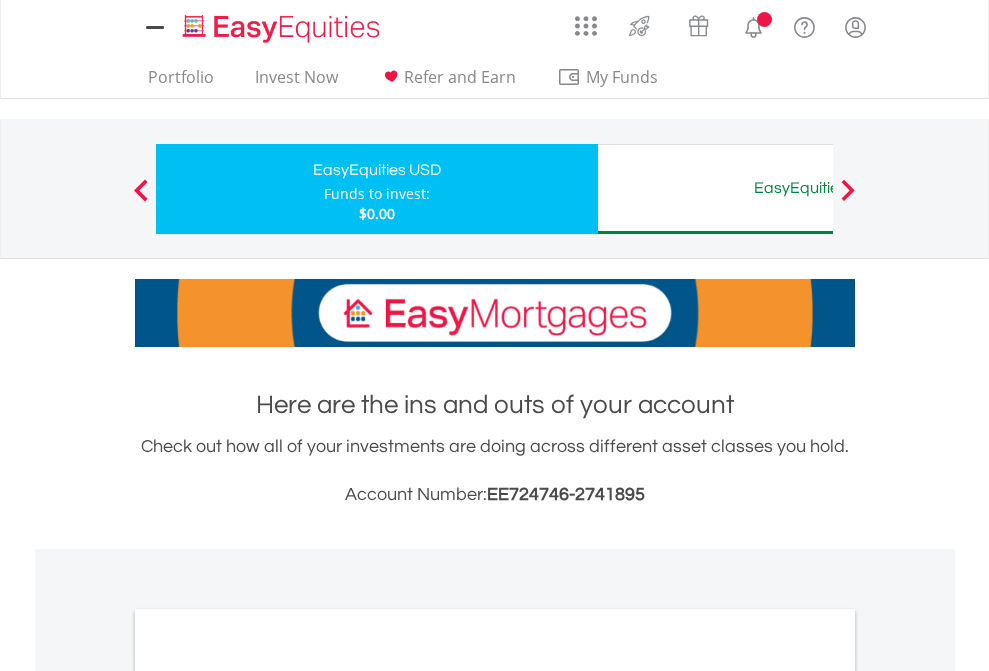 scroll, scrollTop: 0, scrollLeft: 0, axis: both 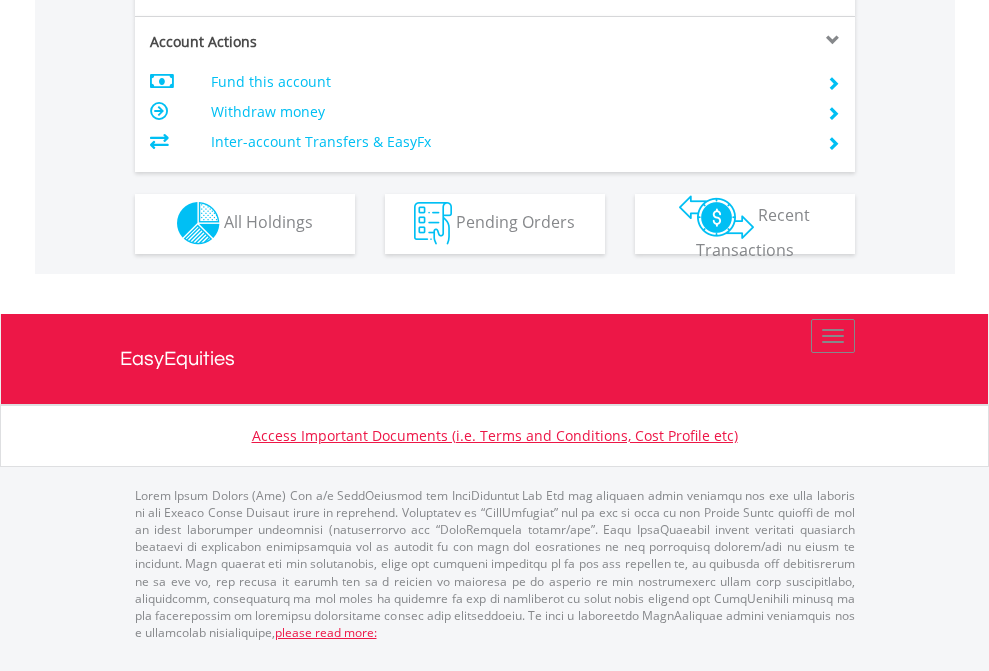 click on "Investment types" at bounding box center [706, -353] 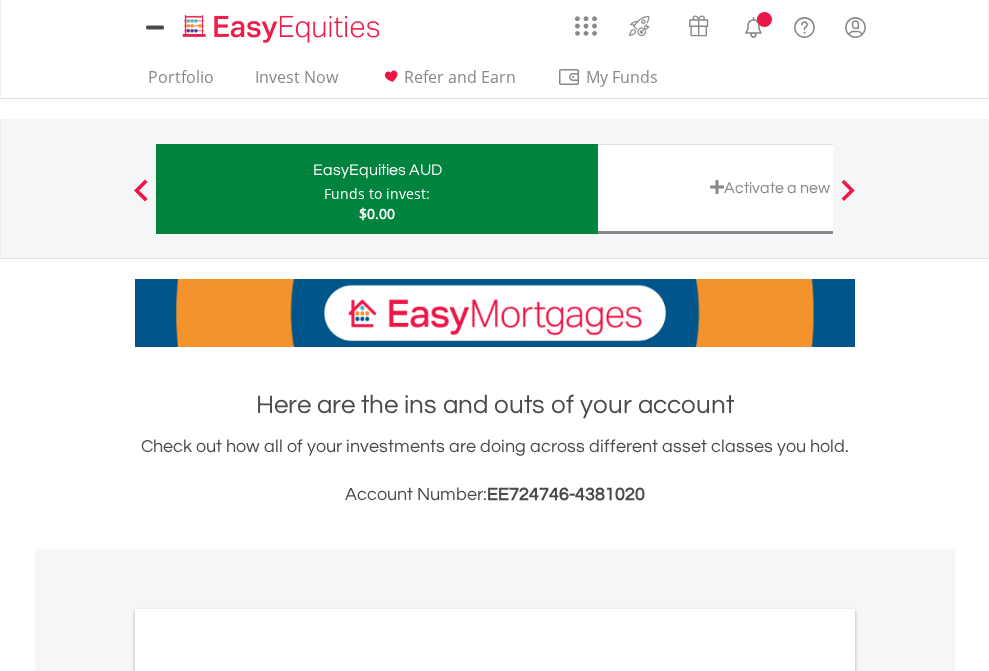 scroll, scrollTop: 0, scrollLeft: 0, axis: both 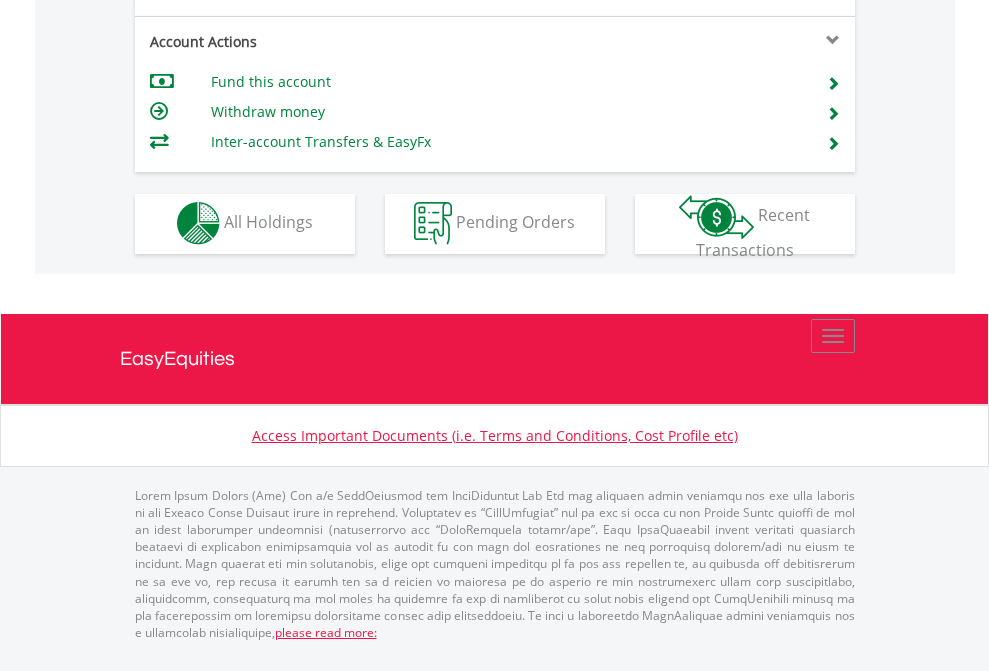 click on "Investment types" at bounding box center (706, -353) 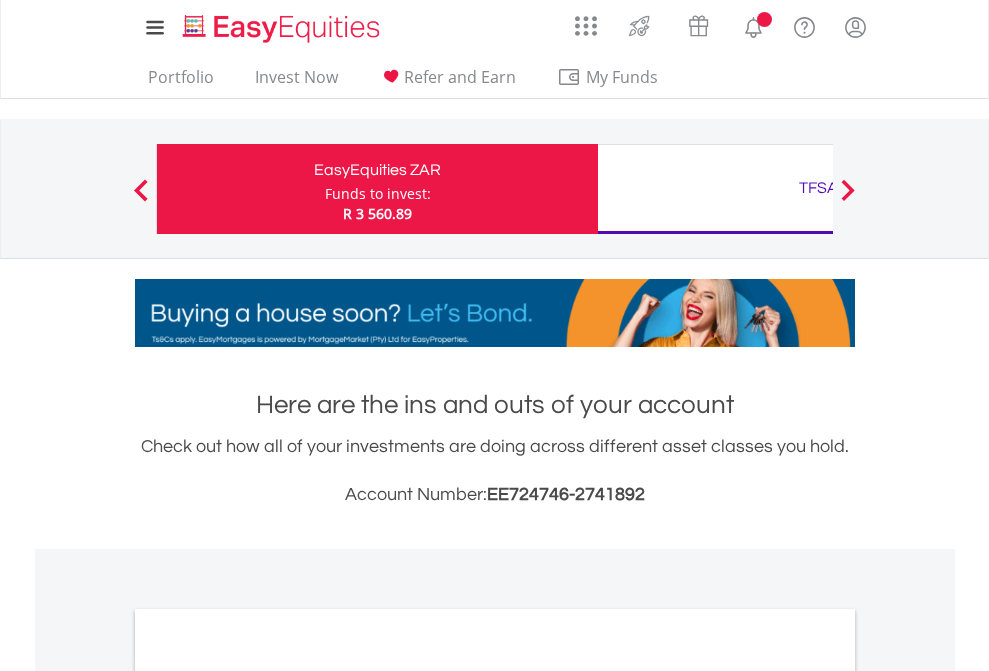 scroll, scrollTop: 0, scrollLeft: 0, axis: both 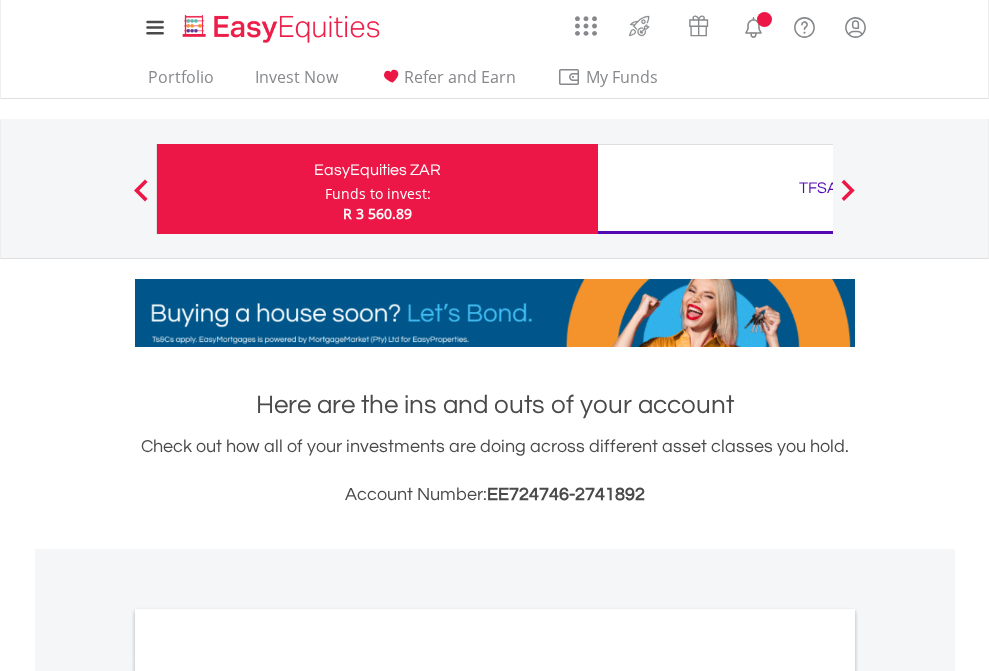 click on "All Holdings" at bounding box center [268, 1096] 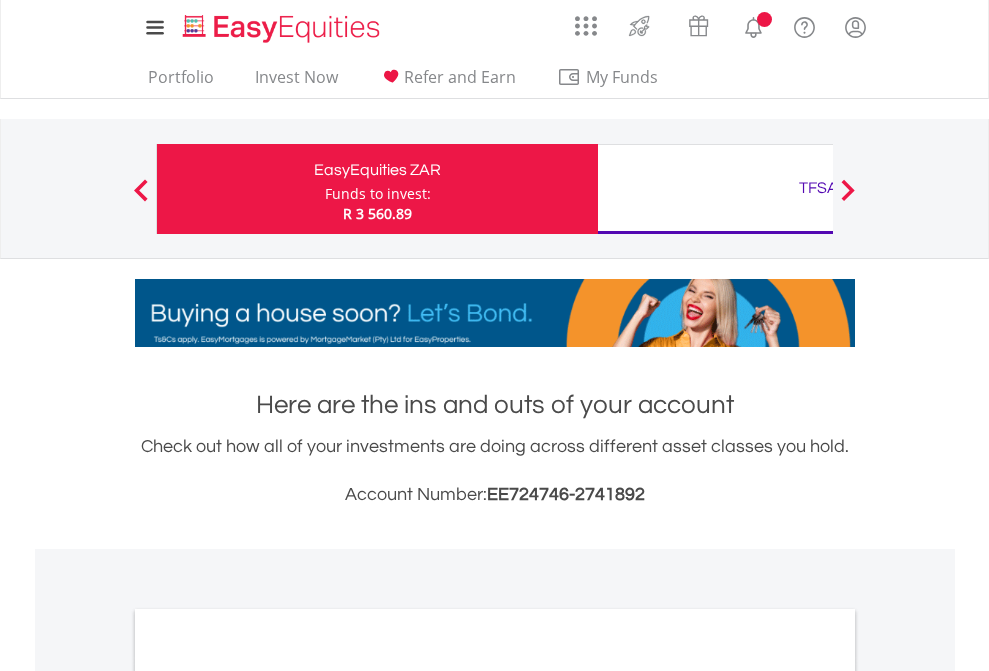 scroll, scrollTop: 1202, scrollLeft: 0, axis: vertical 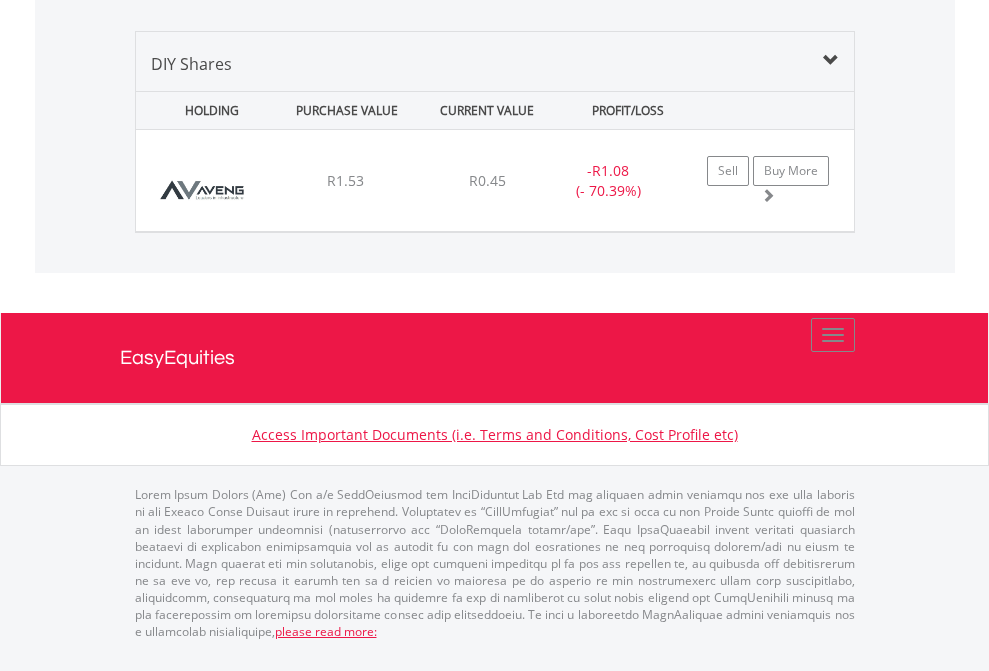 click on "TFSA" at bounding box center (818, -1419) 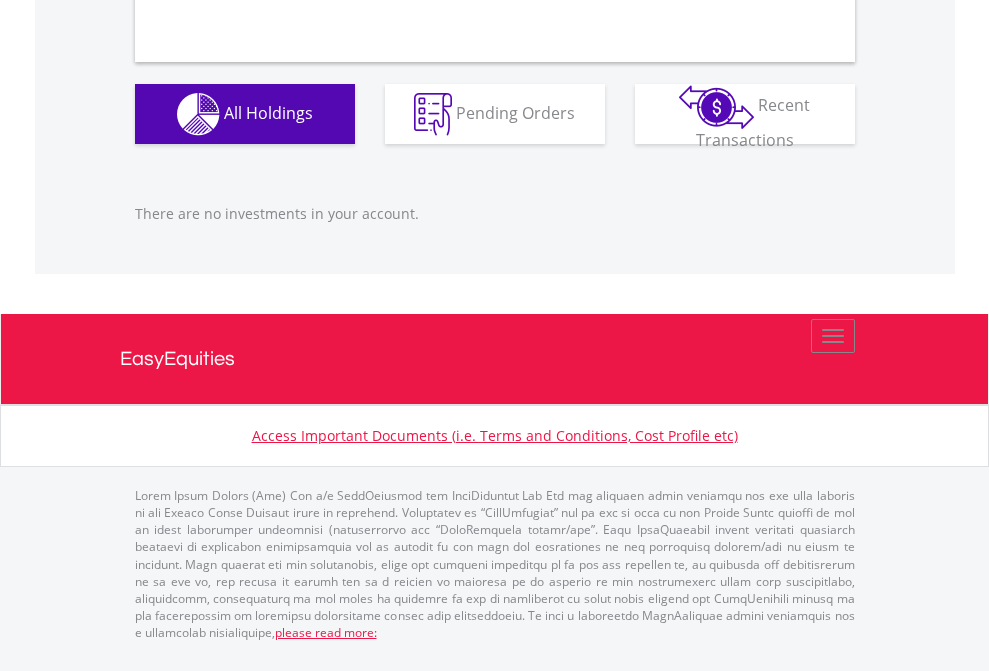 scroll, scrollTop: 1980, scrollLeft: 0, axis: vertical 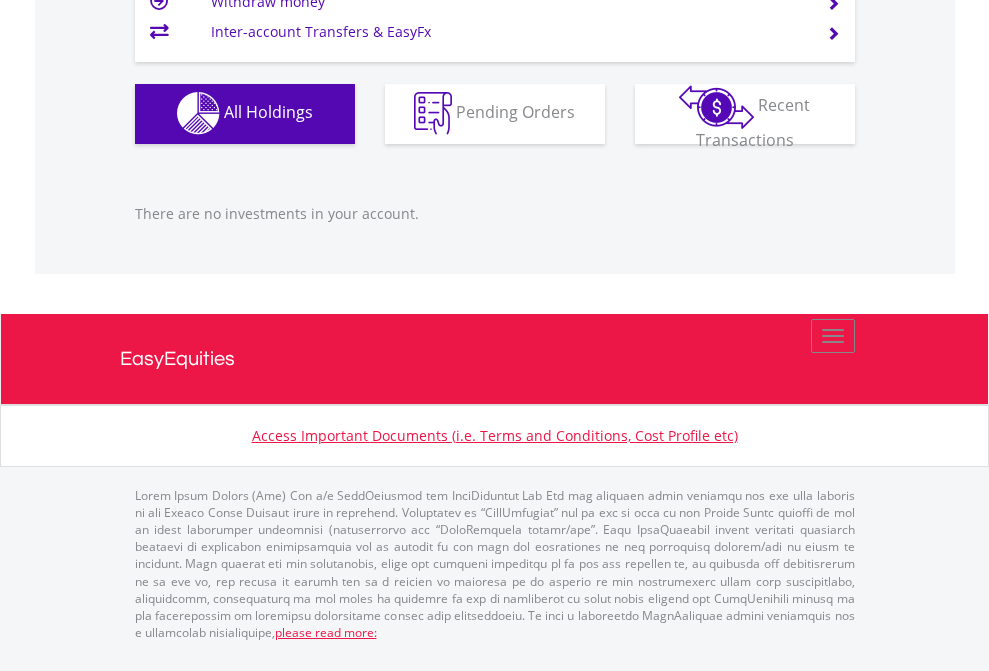 click on "EasyEquities USD" at bounding box center (818, -1142) 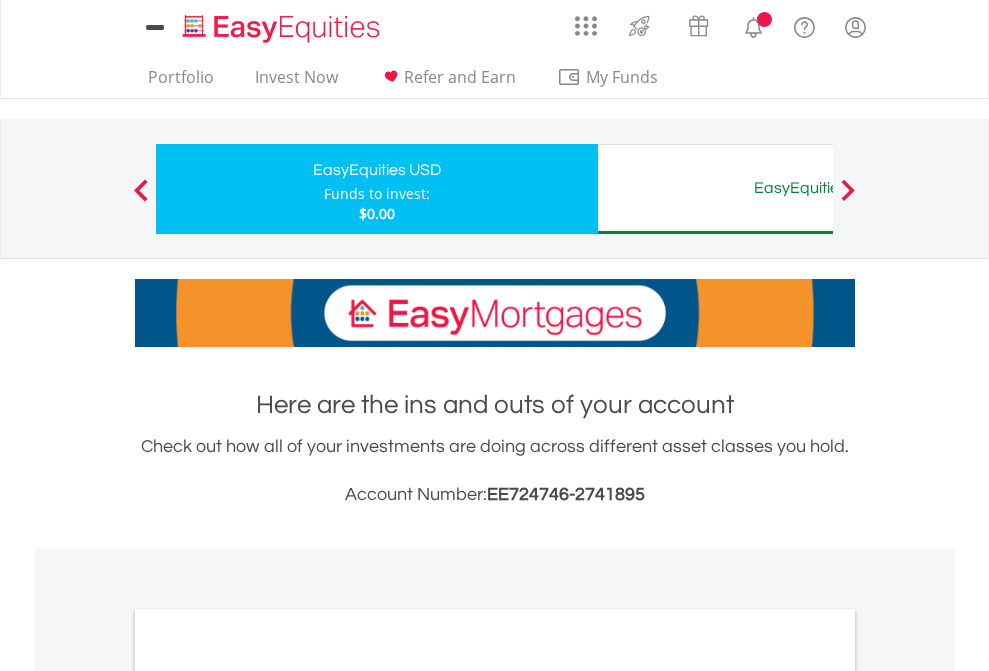 scroll, scrollTop: 0, scrollLeft: 0, axis: both 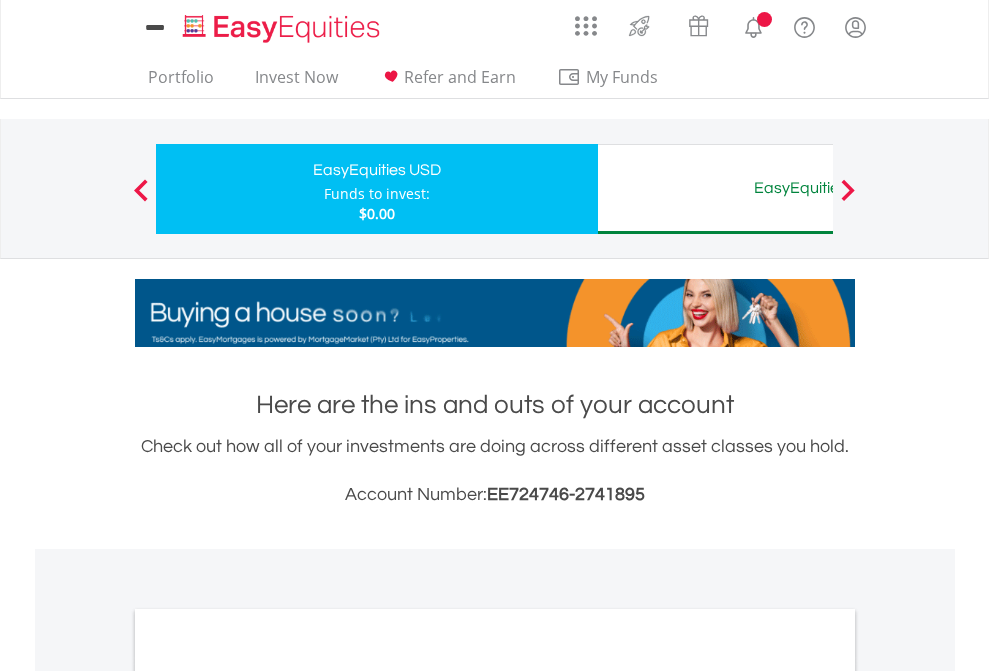 click on "All Holdings" at bounding box center (268, 1096) 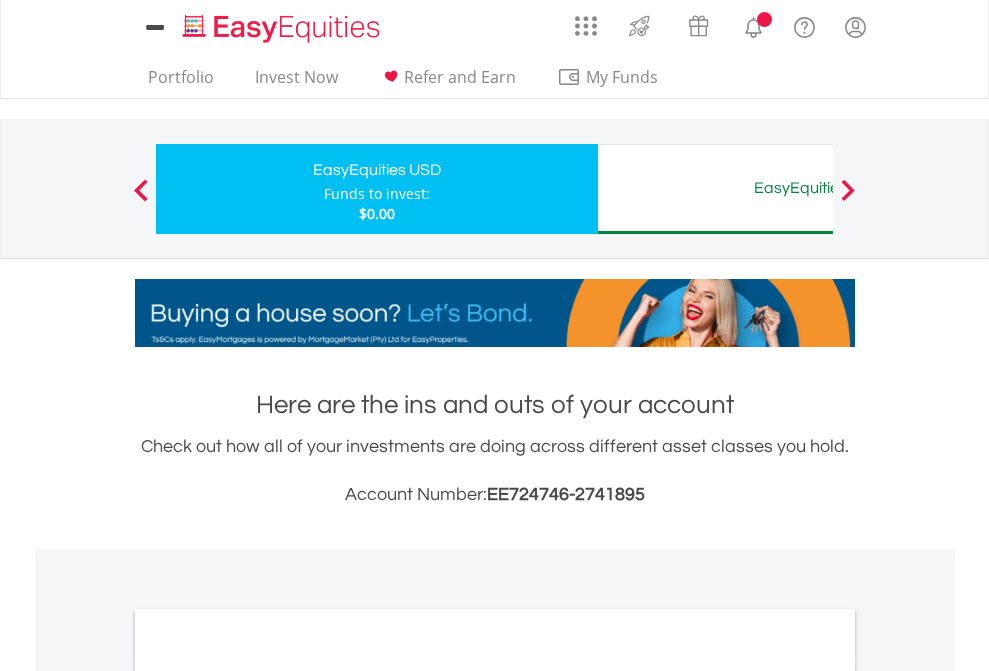 scroll, scrollTop: 1202, scrollLeft: 0, axis: vertical 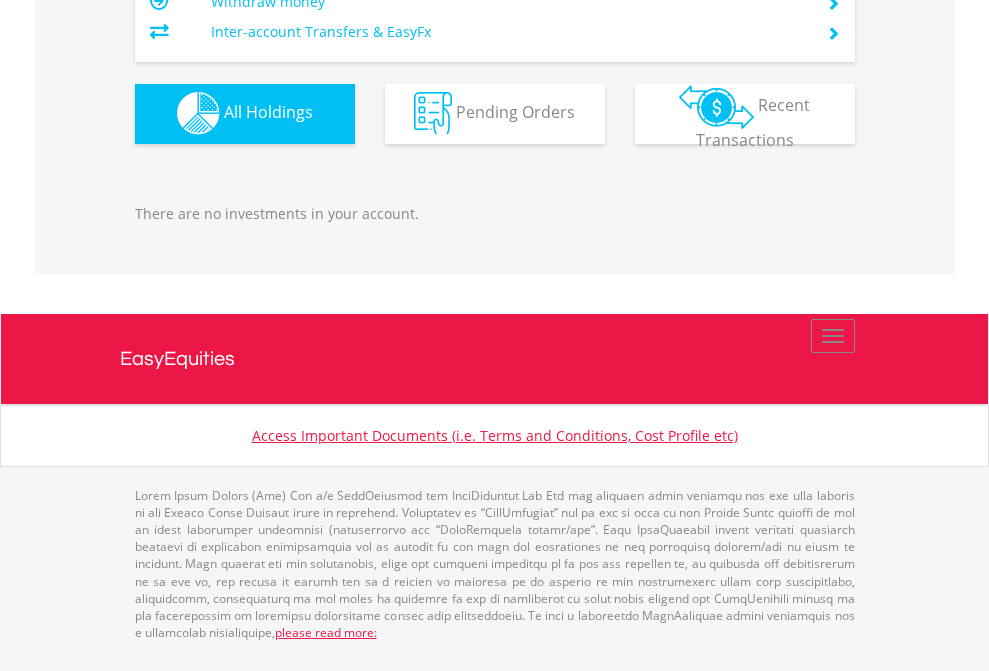 click on "EasyEquities AUD" at bounding box center [818, -1142] 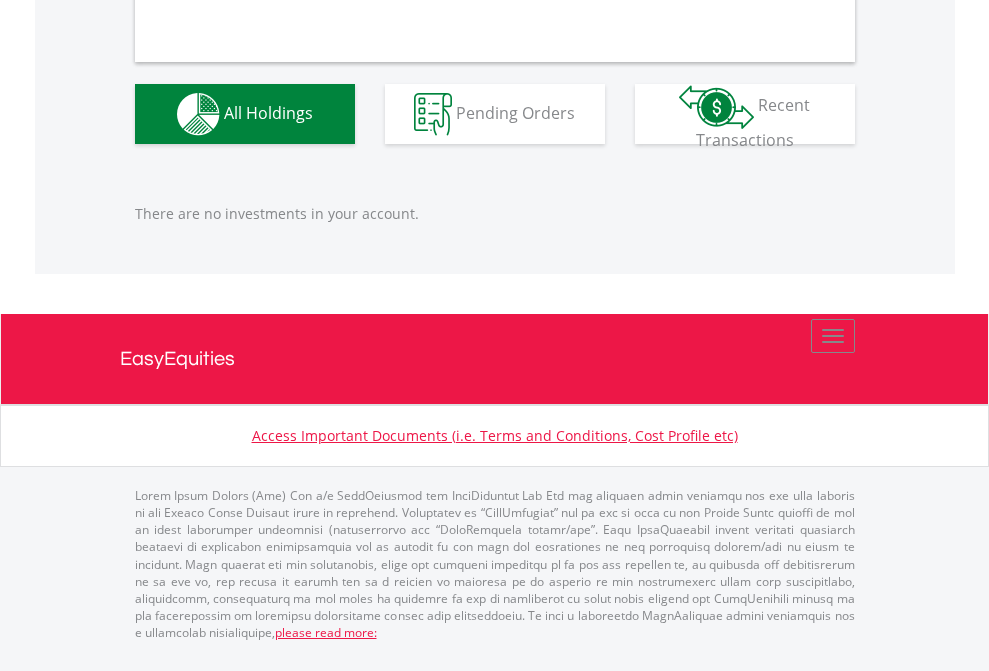 scroll, scrollTop: 1980, scrollLeft: 0, axis: vertical 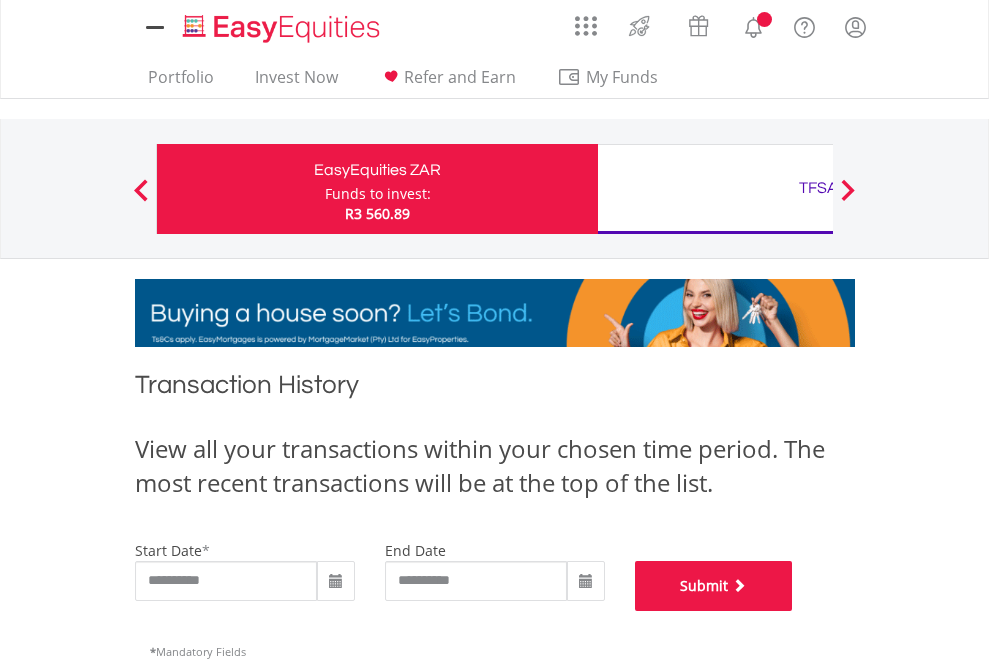 click on "Submit" at bounding box center [714, 586] 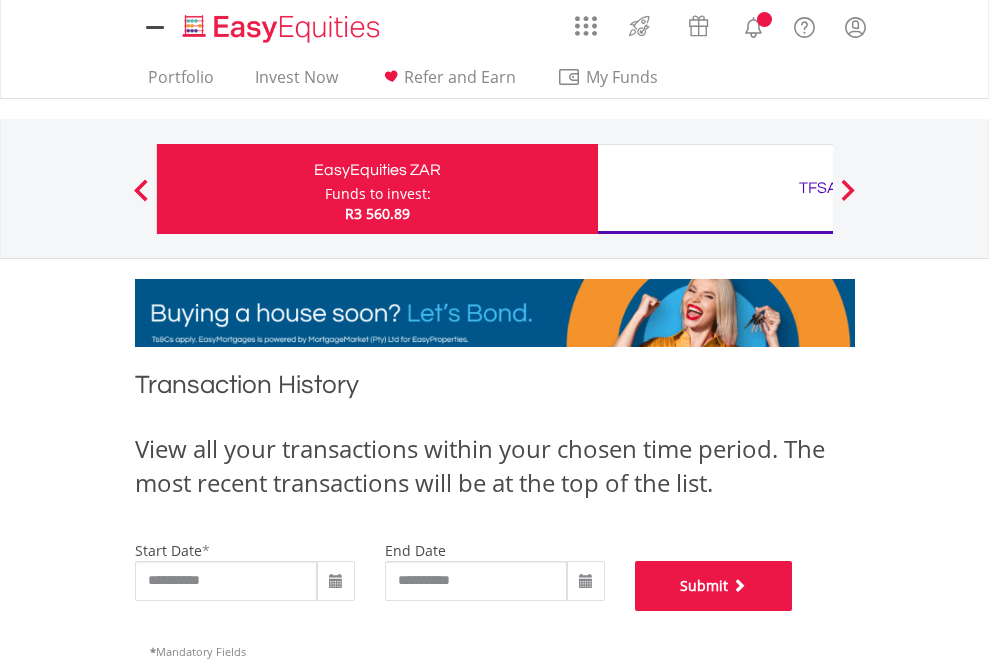 scroll, scrollTop: 811, scrollLeft: 0, axis: vertical 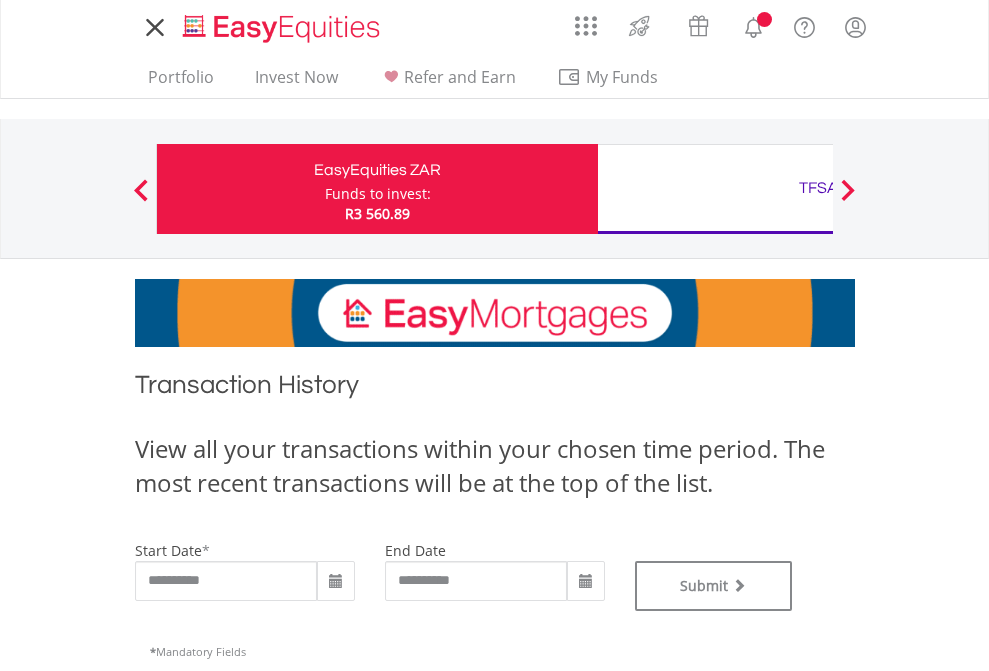 click on "TFSA" at bounding box center [818, 188] 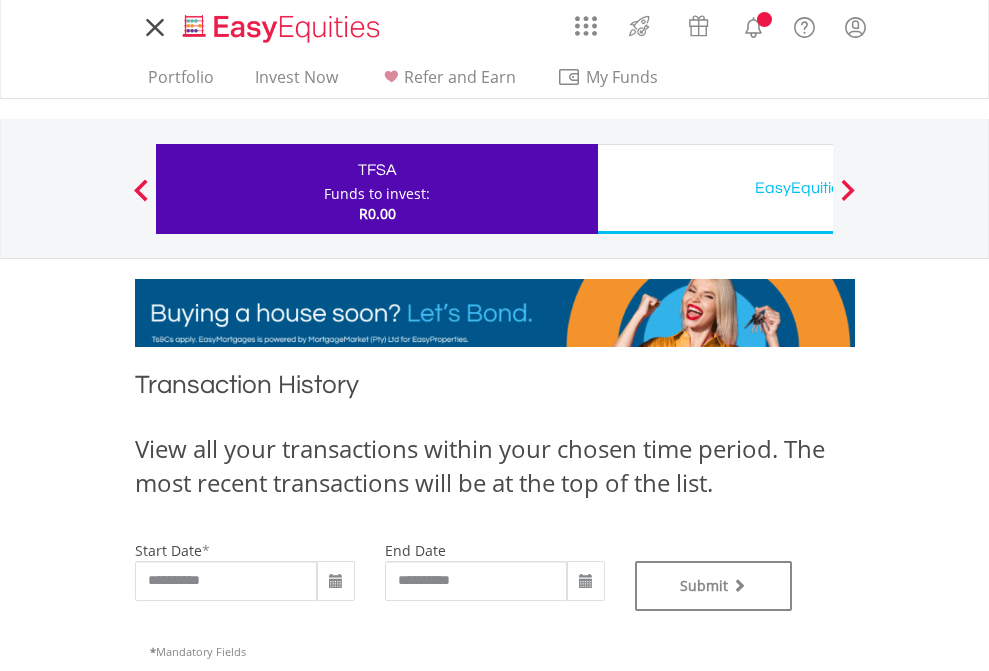 scroll, scrollTop: 0, scrollLeft: 0, axis: both 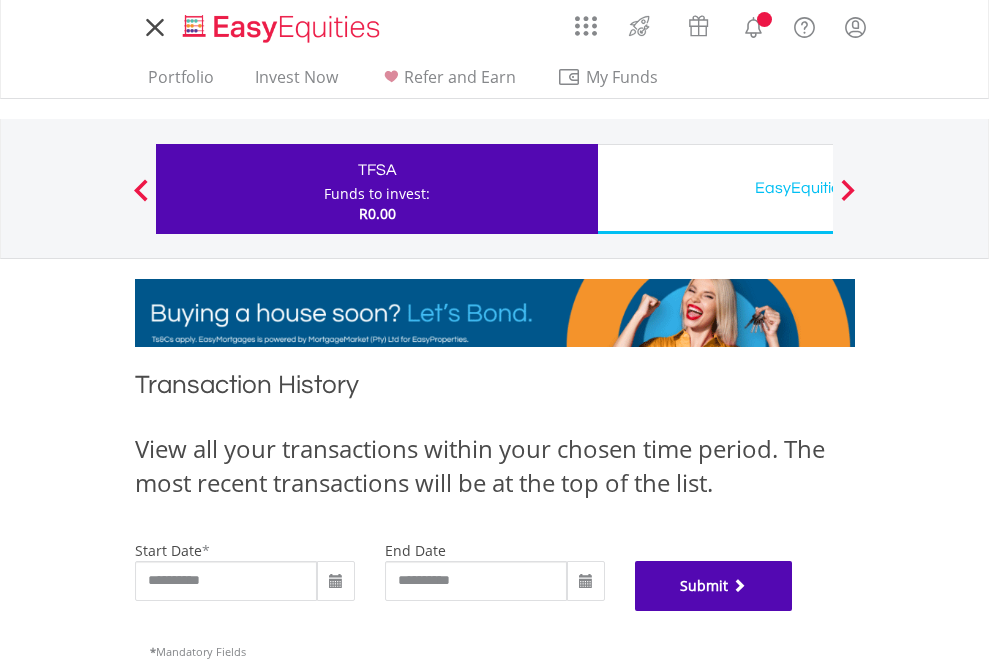 click on "Submit" at bounding box center [714, 586] 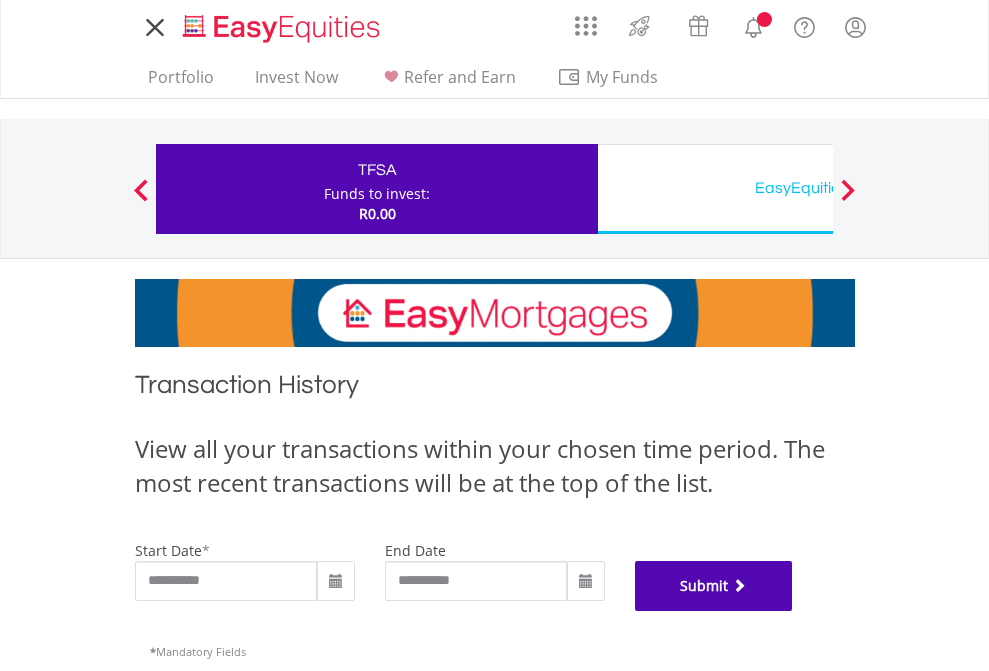 scroll, scrollTop: 811, scrollLeft: 0, axis: vertical 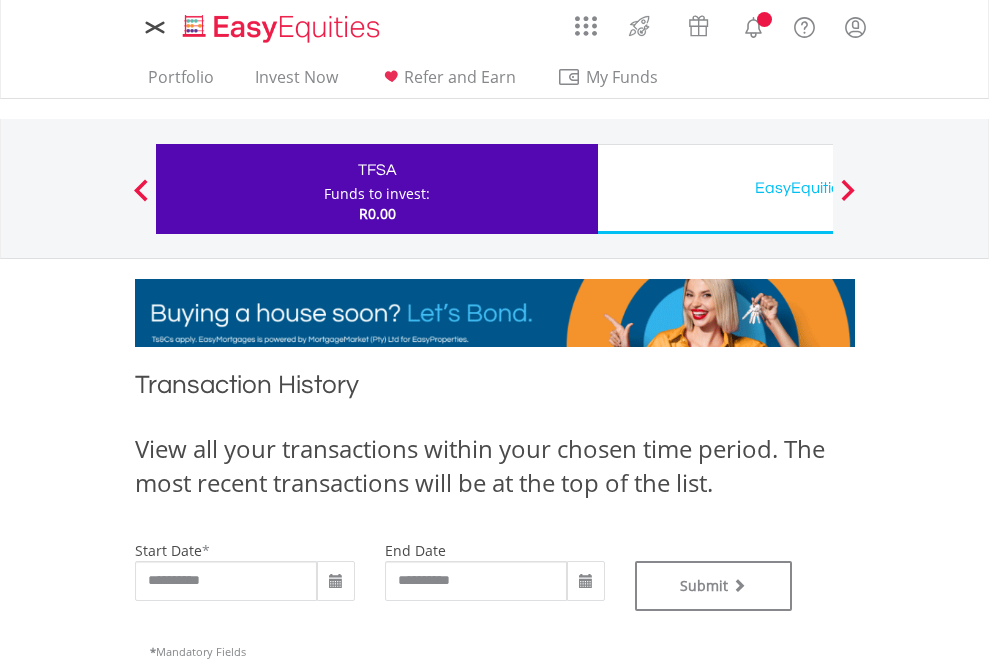click on "EasyEquities USD" at bounding box center (818, 188) 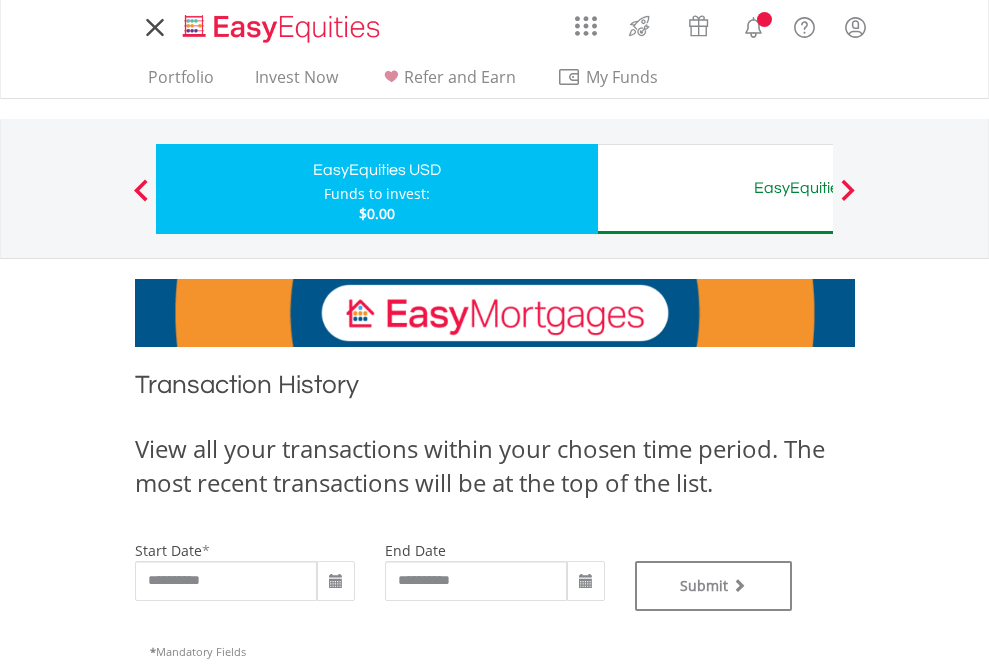 scroll, scrollTop: 0, scrollLeft: 0, axis: both 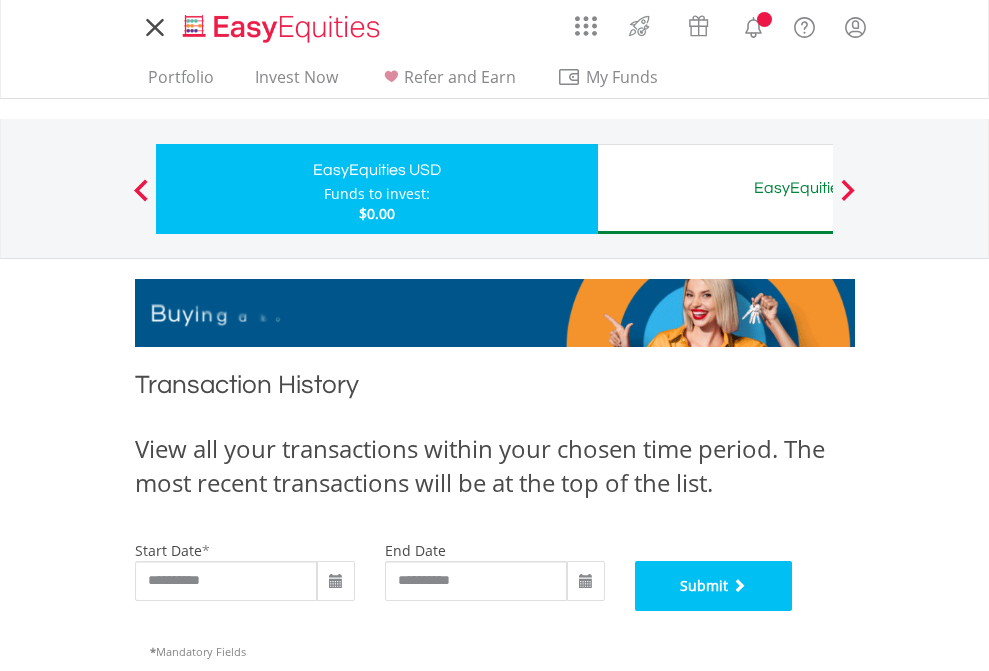 click on "Submit" at bounding box center (714, 586) 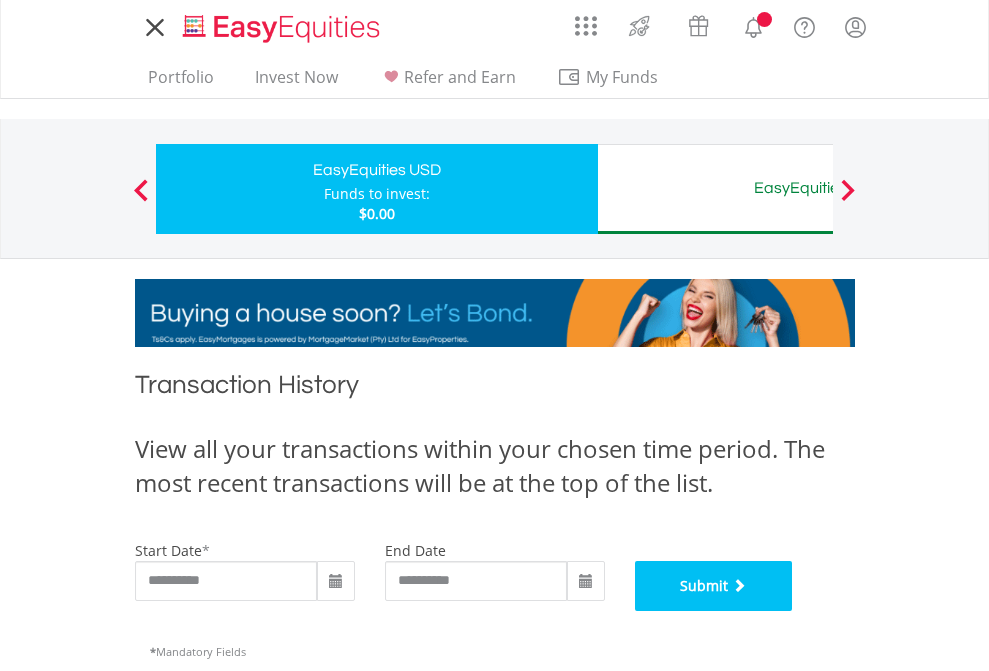 scroll, scrollTop: 811, scrollLeft: 0, axis: vertical 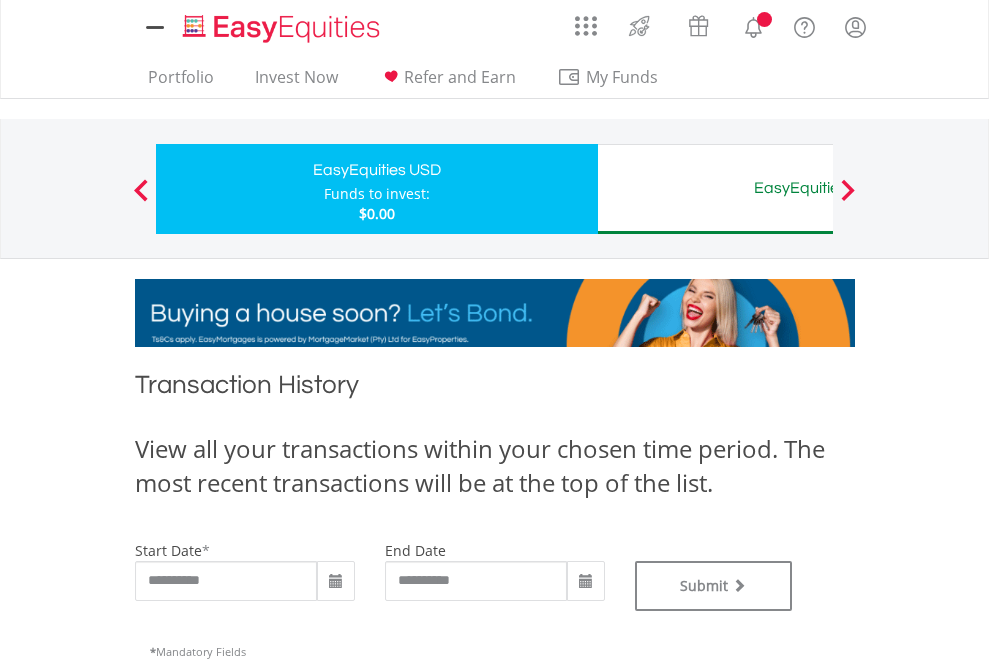 click on "EasyEquities AUD" at bounding box center [818, 188] 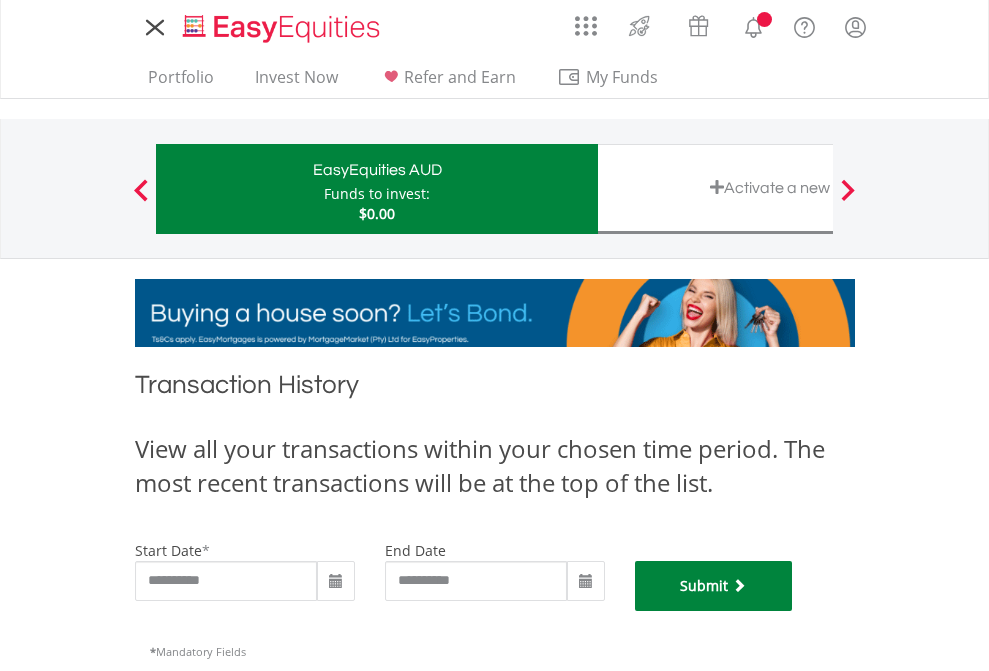 click on "Submit" at bounding box center [714, 586] 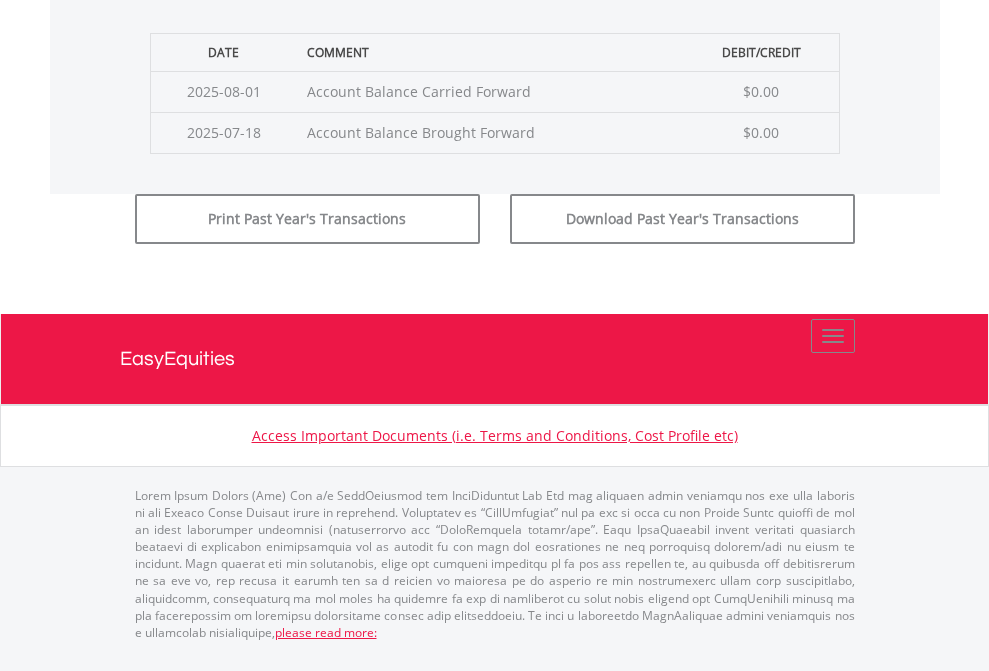 scroll, scrollTop: 811, scrollLeft: 0, axis: vertical 